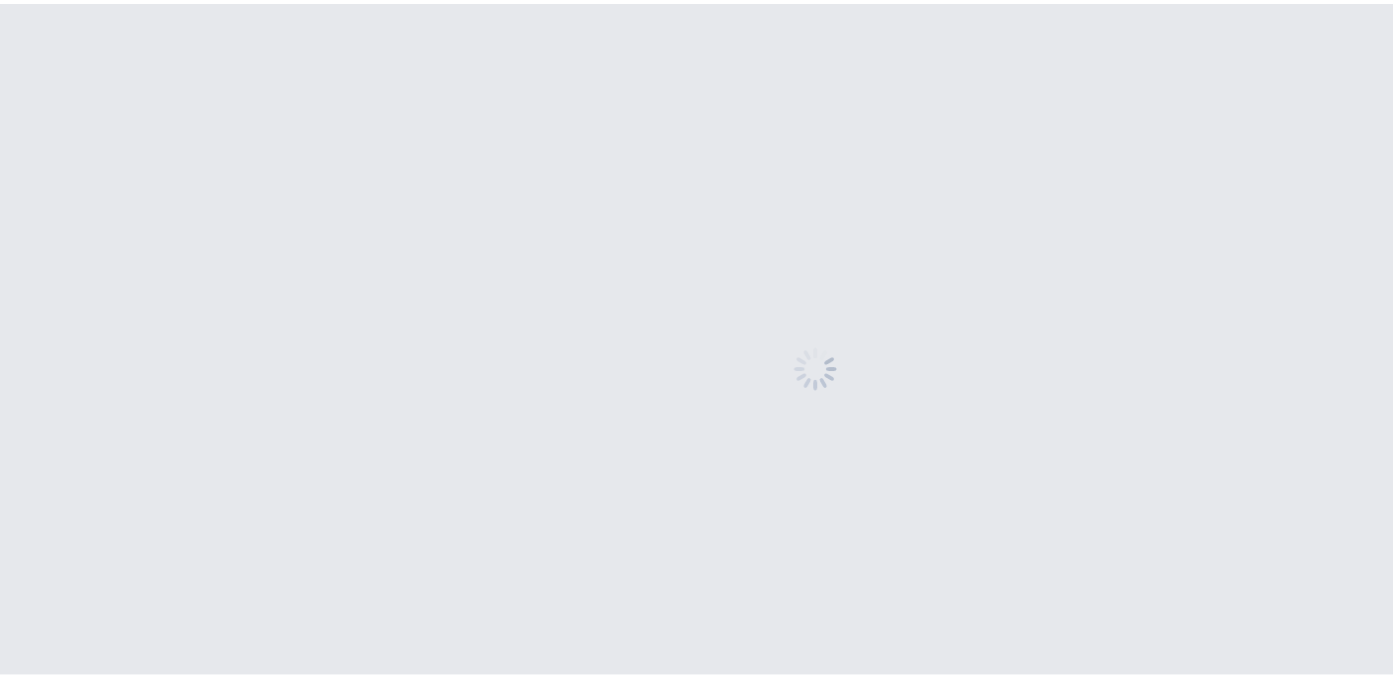 scroll, scrollTop: 0, scrollLeft: 0, axis: both 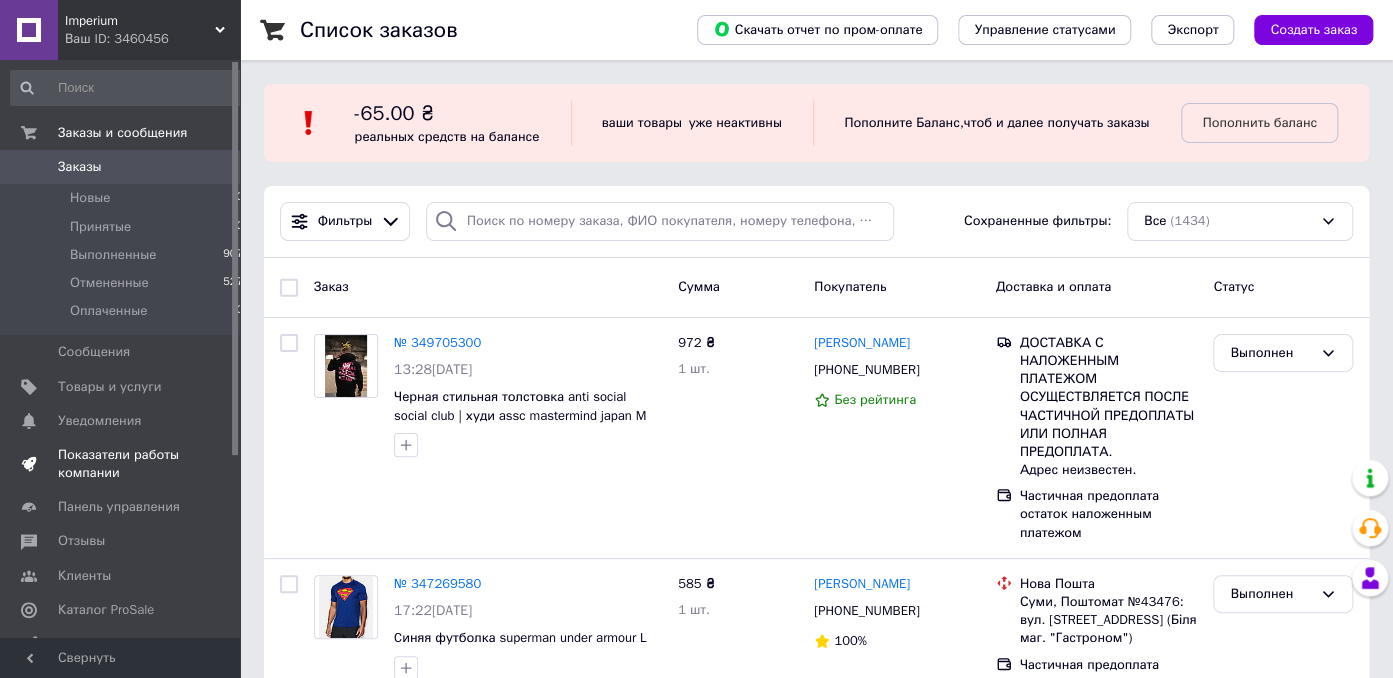 click on "Показатели работы компании" at bounding box center (121, 464) 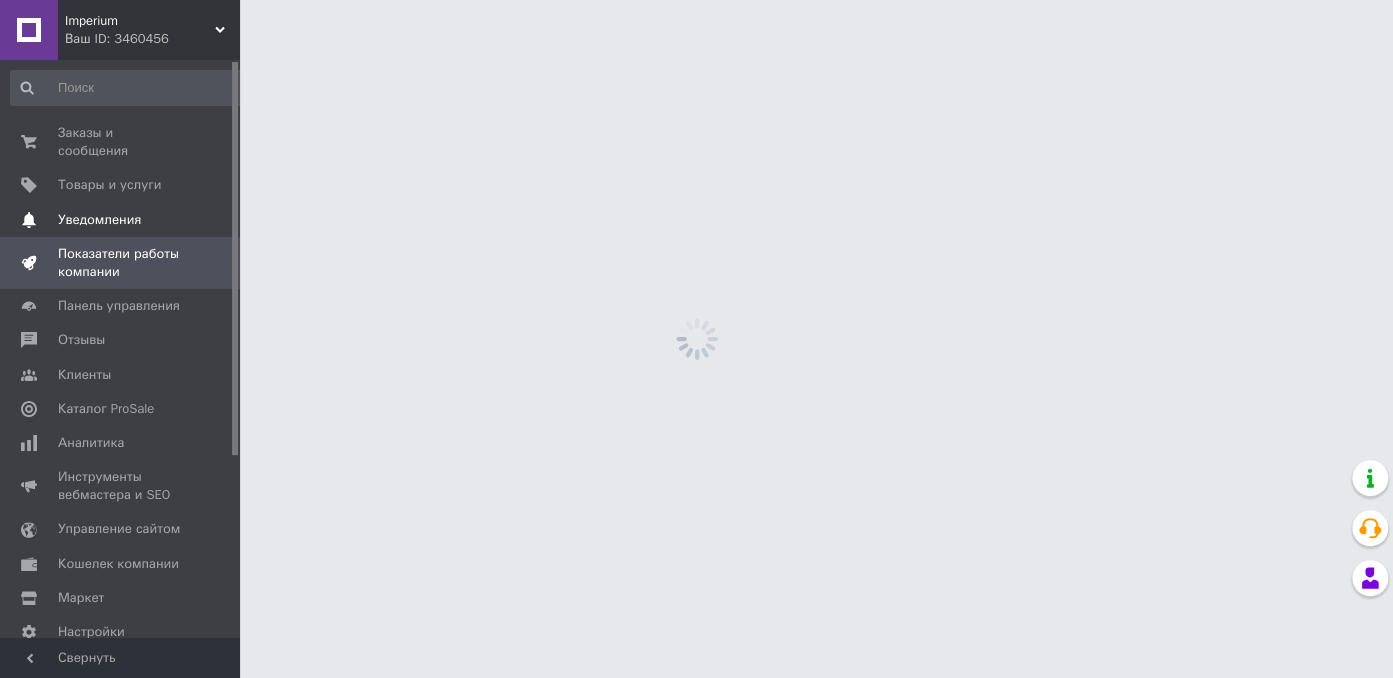 click on "Уведомления" at bounding box center (99, 220) 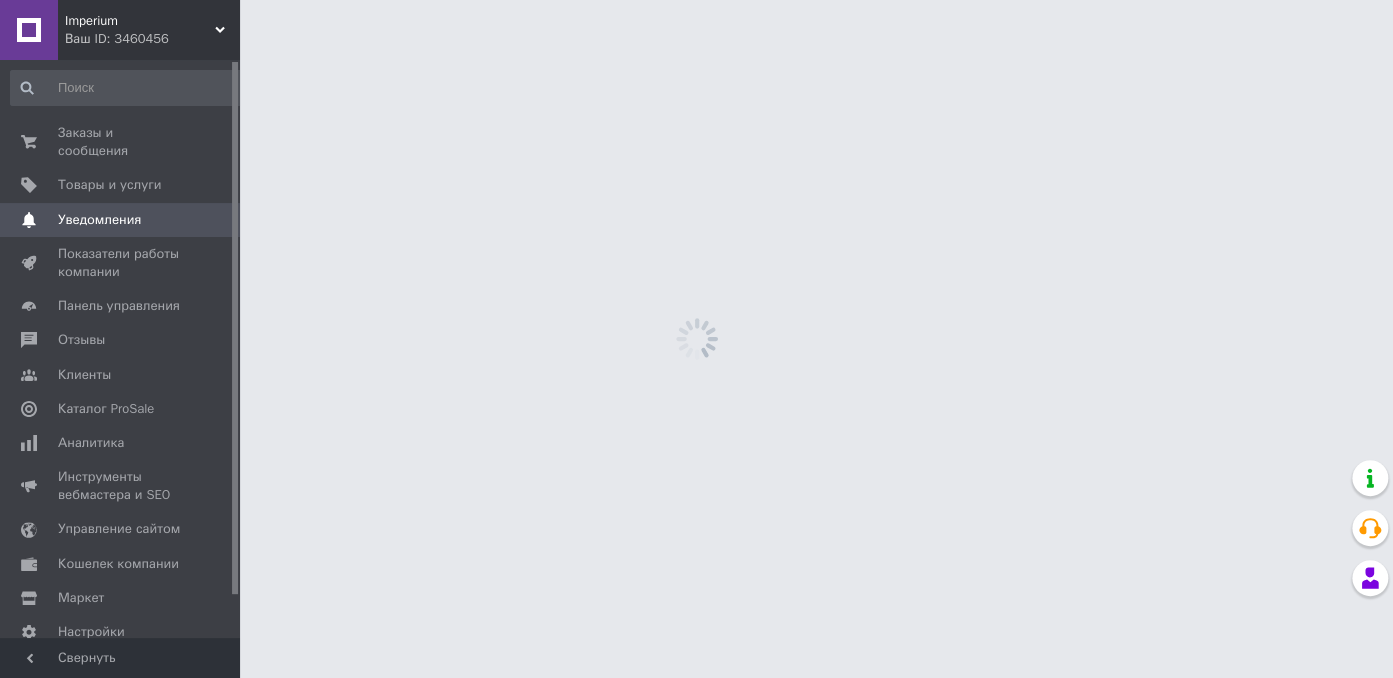 click on "Уведомления 0 0" at bounding box center (127, 220) 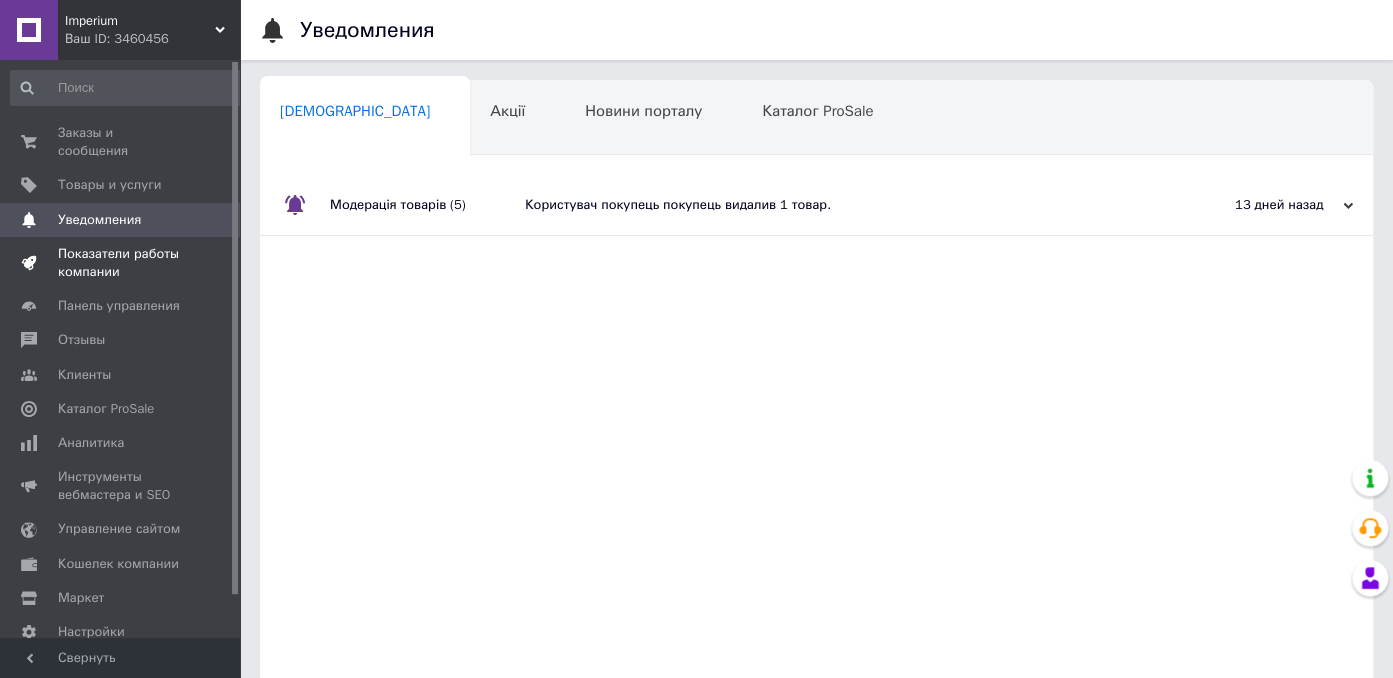 click on "Показатели работы компании" at bounding box center (121, 263) 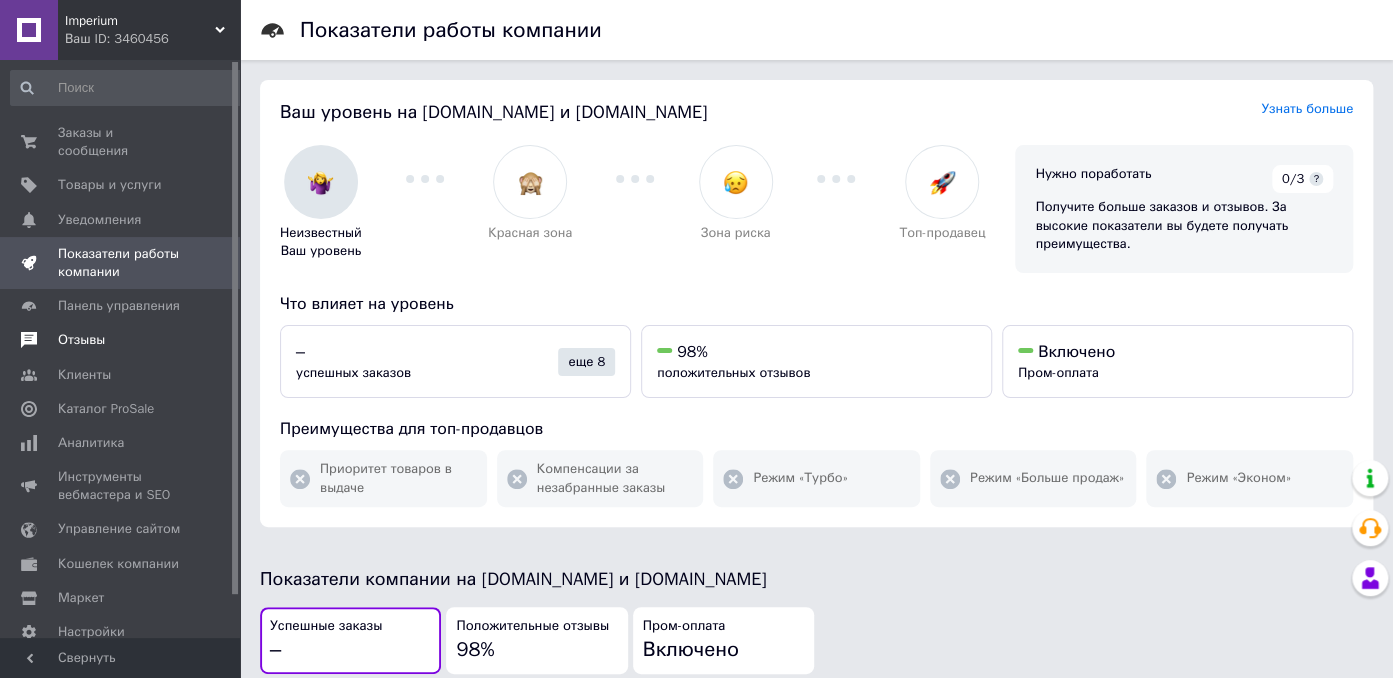 click on "Отзывы" at bounding box center (121, 340) 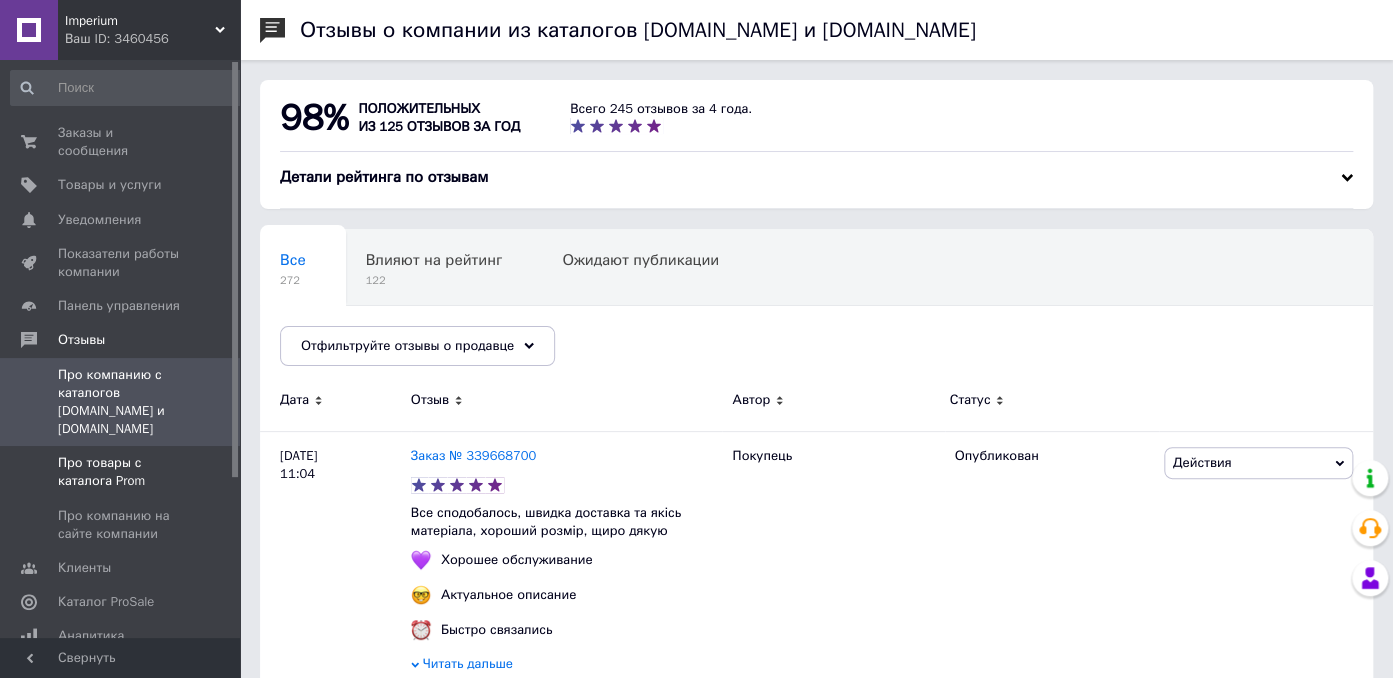 click on "Про товары с каталога Prom" at bounding box center (121, 472) 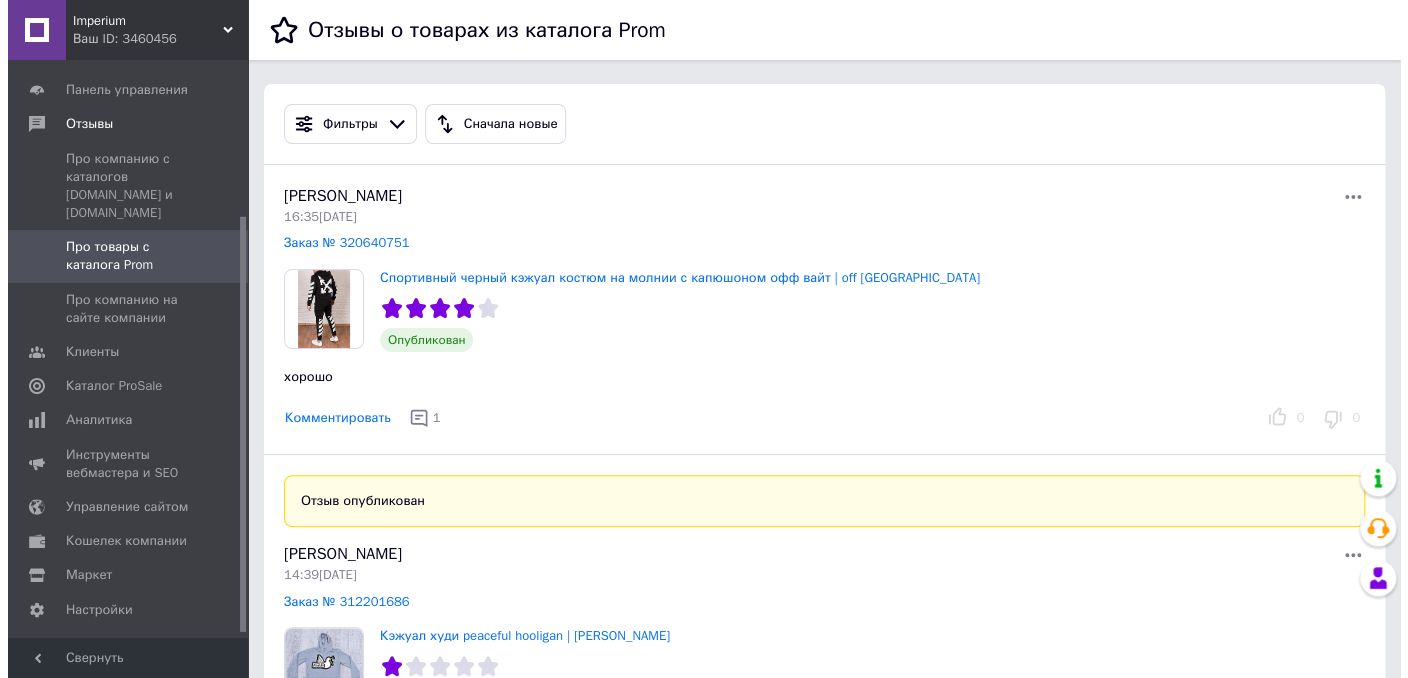 scroll, scrollTop: 217, scrollLeft: 0, axis: vertical 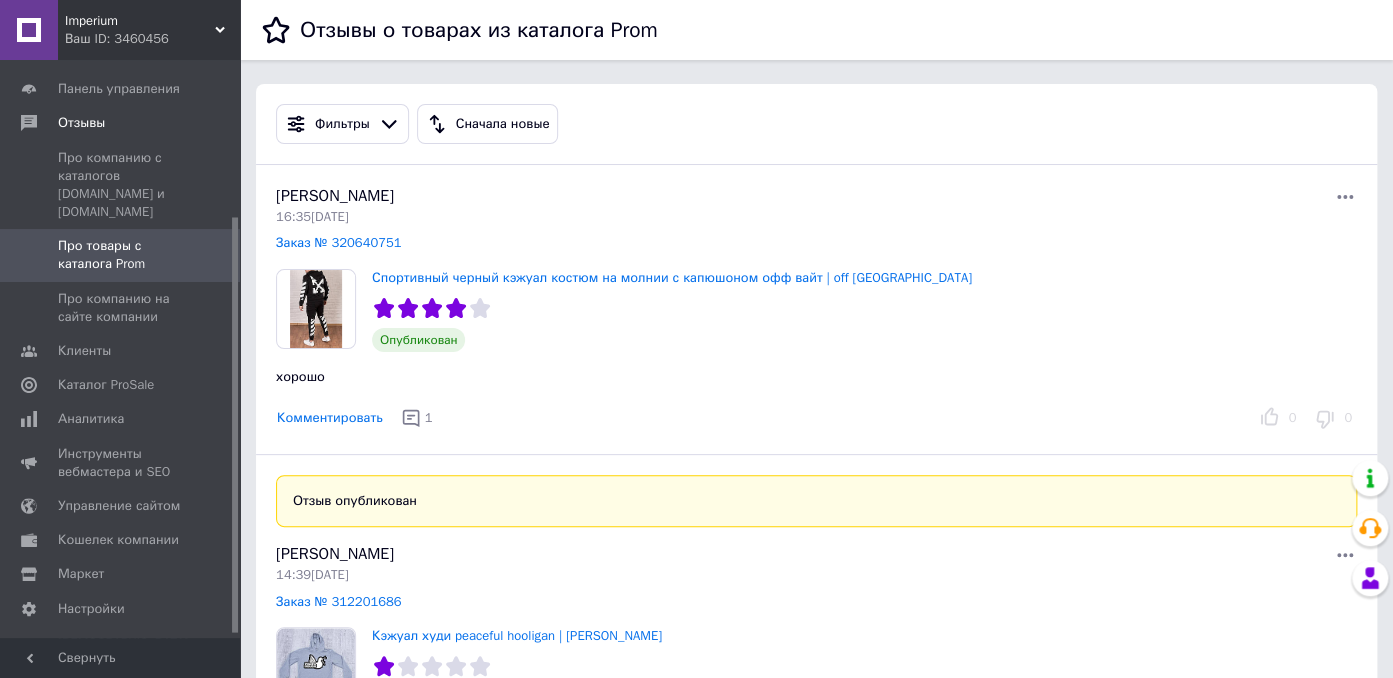 drag, startPoint x: 235, startPoint y: 263, endPoint x: 235, endPoint y: 419, distance: 156 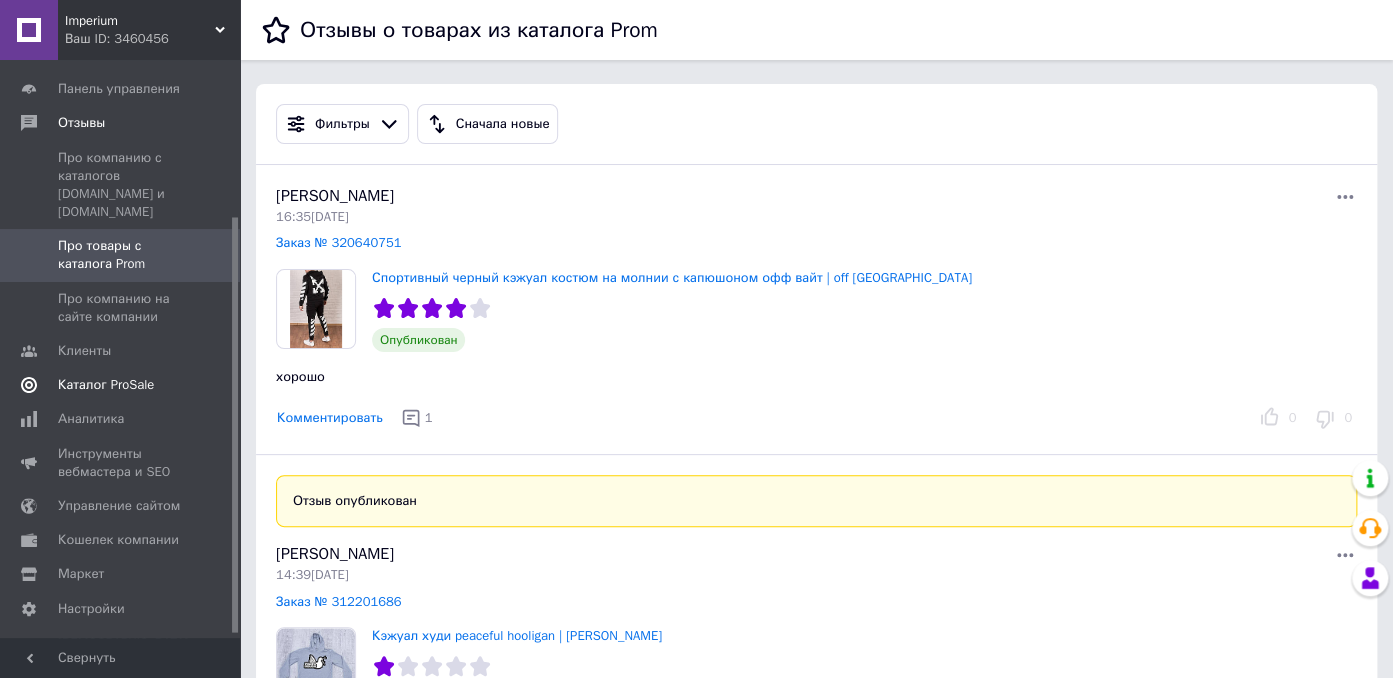 click on "Каталог ProSale" at bounding box center [121, 385] 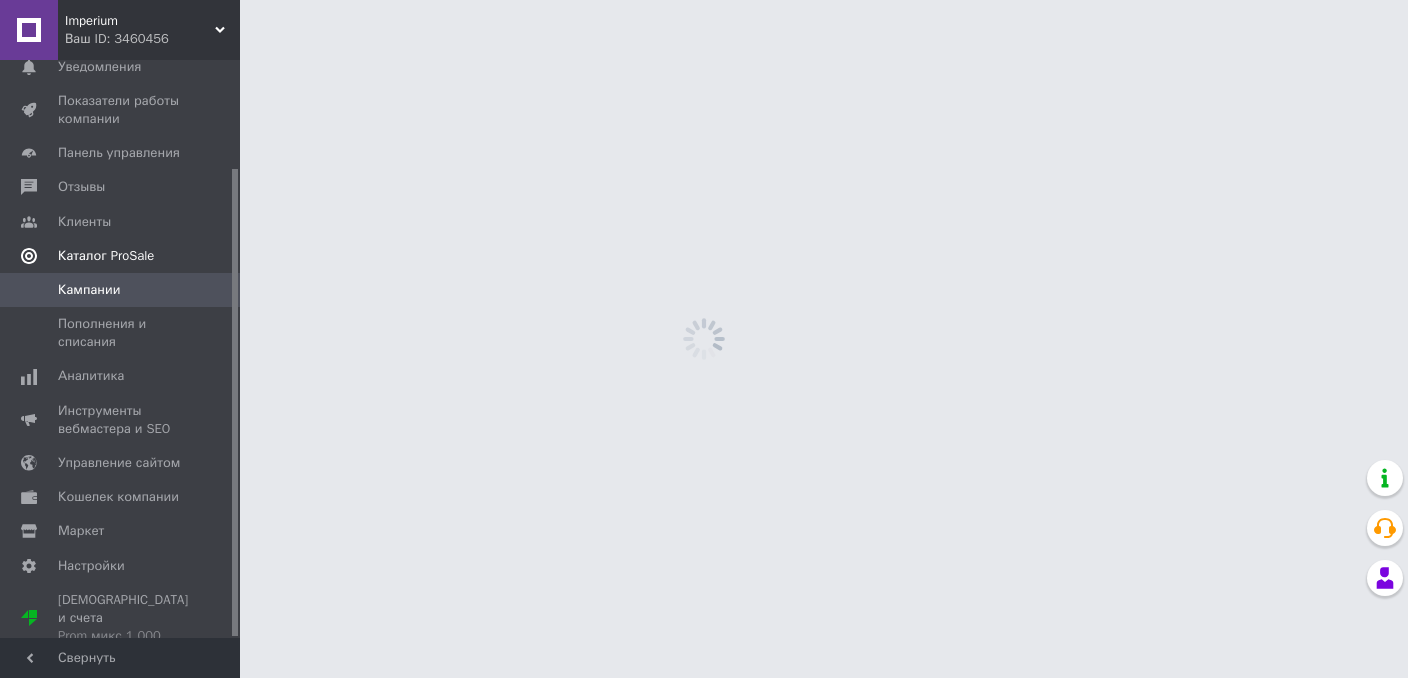 scroll, scrollTop: 133, scrollLeft: 0, axis: vertical 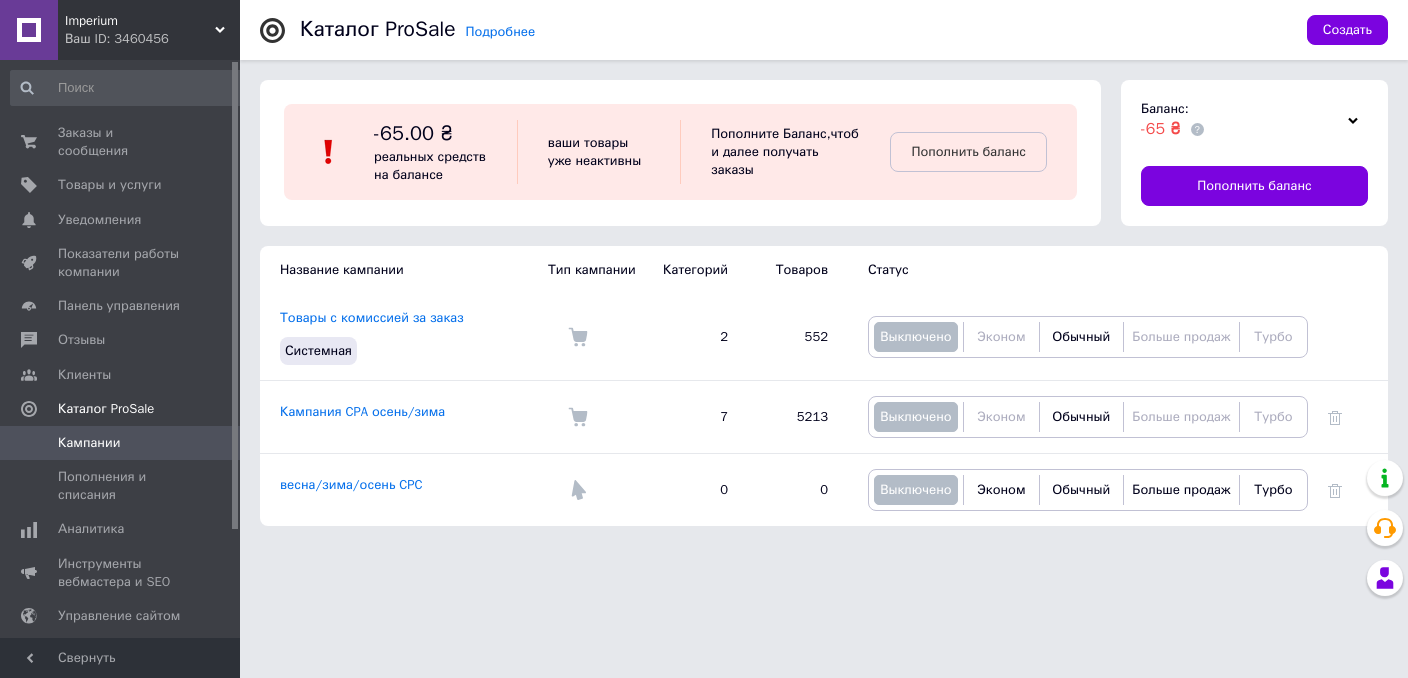 drag, startPoint x: 235, startPoint y: 176, endPoint x: 232, endPoint y: 110, distance: 66.068146 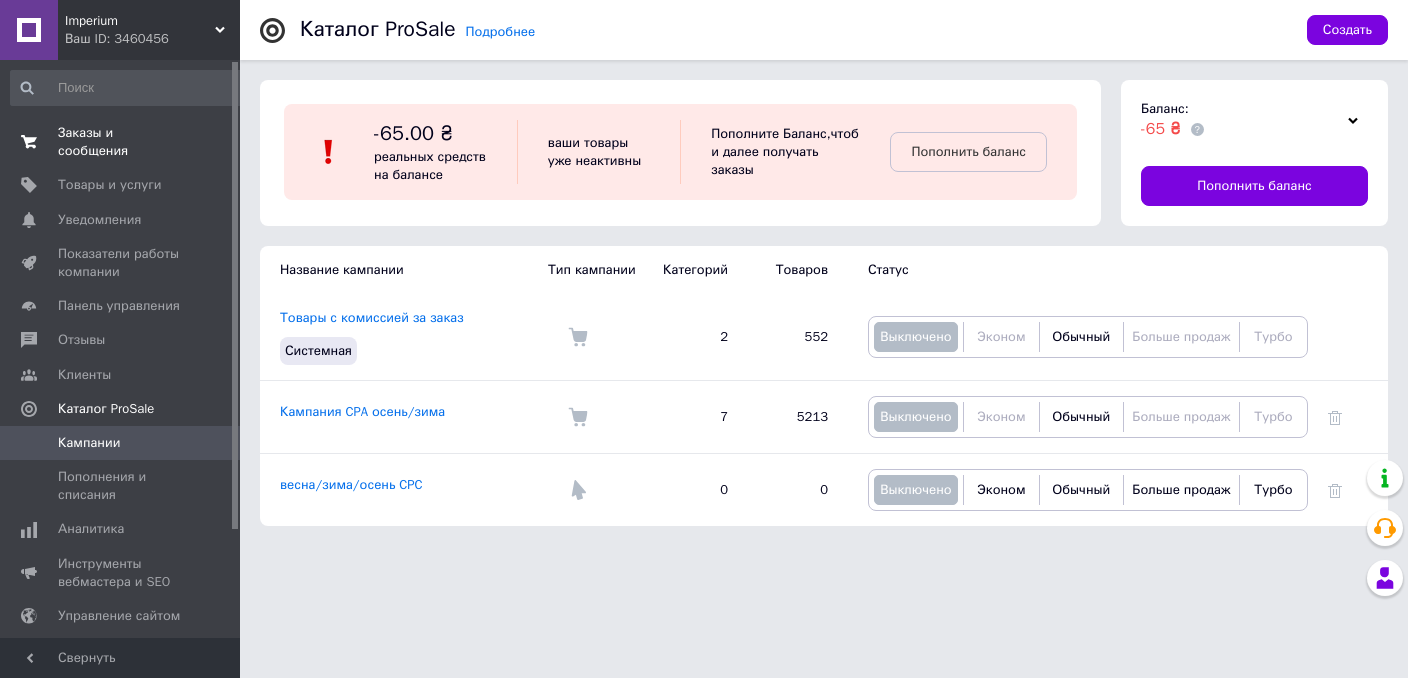 click on "Заказы и сообщения 0 0" at bounding box center (127, 142) 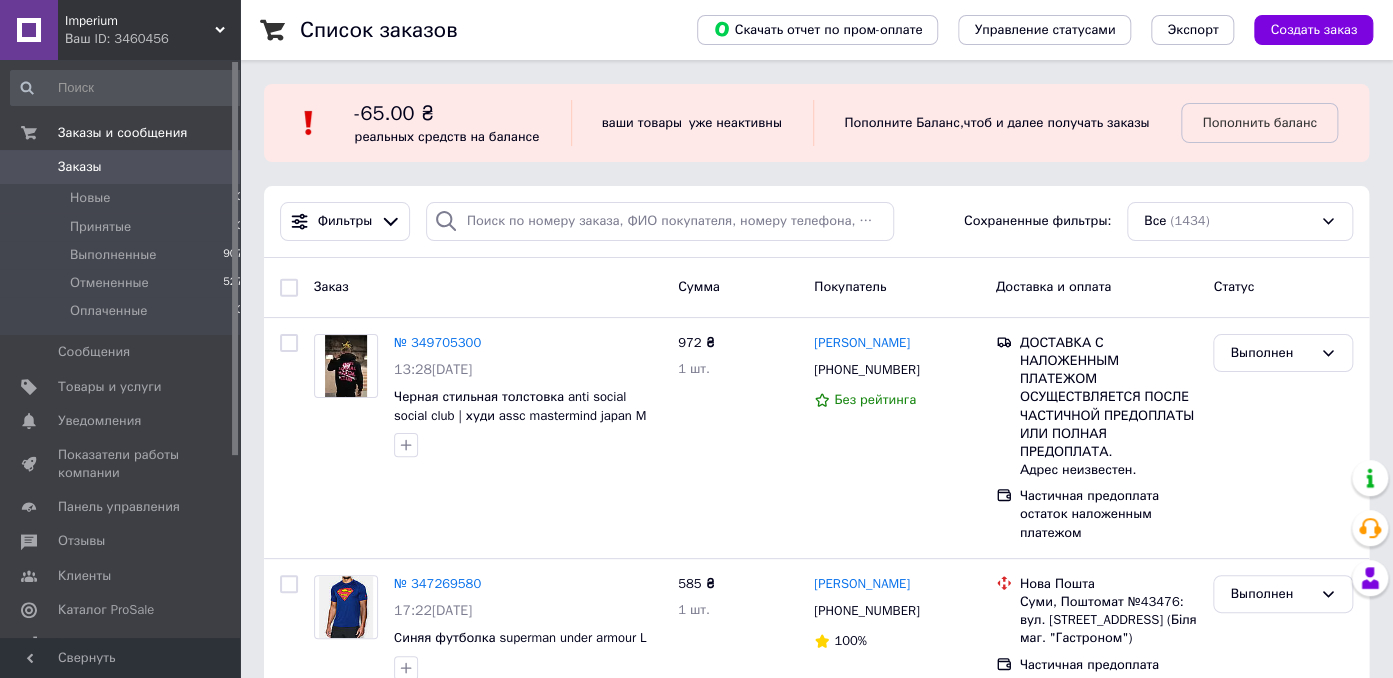 click on "Imperium Ваш ID: 3460456" at bounding box center (149, 30) 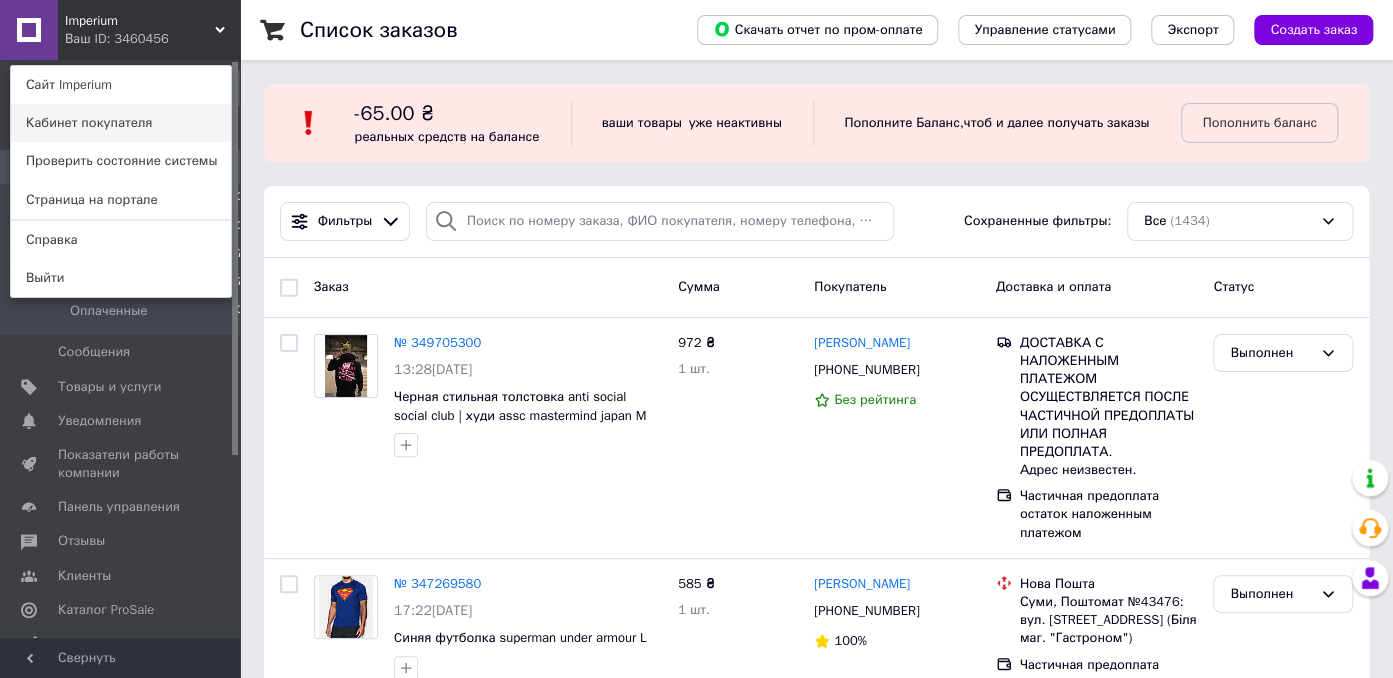 click on "Кабинет покупателя" at bounding box center [121, 123] 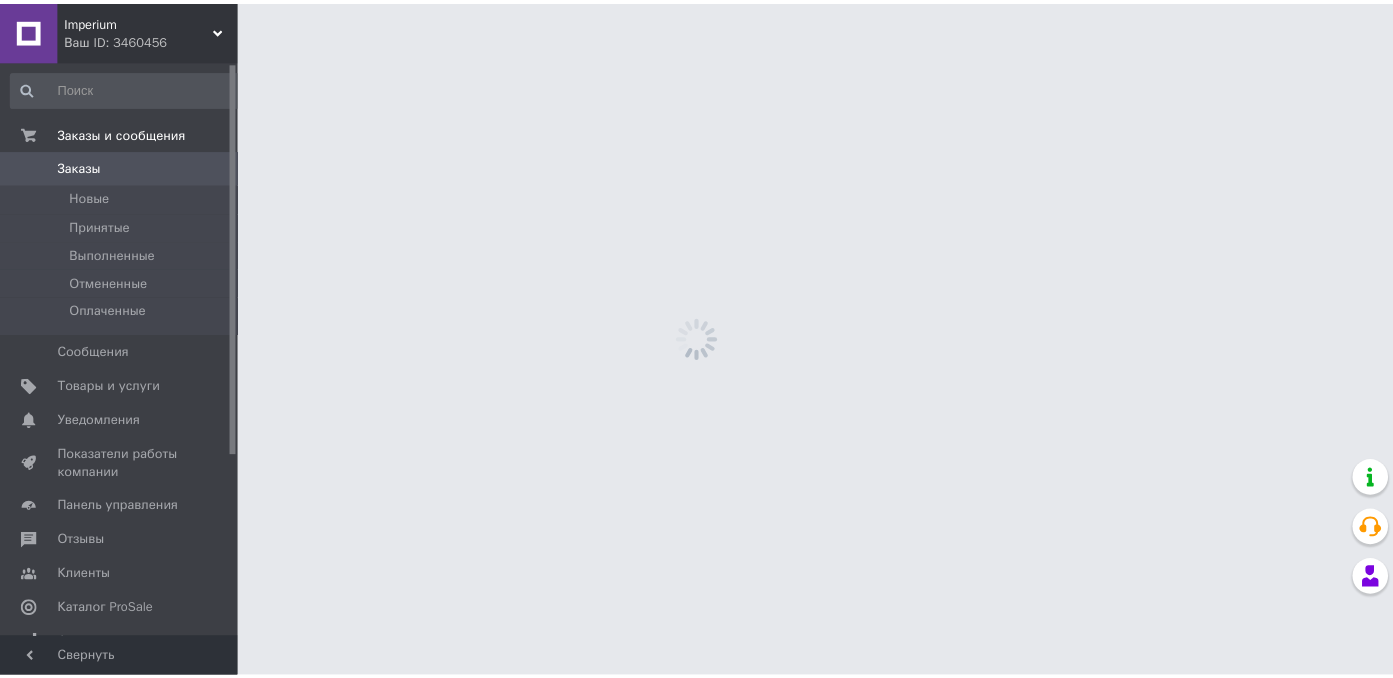 scroll, scrollTop: 0, scrollLeft: 0, axis: both 